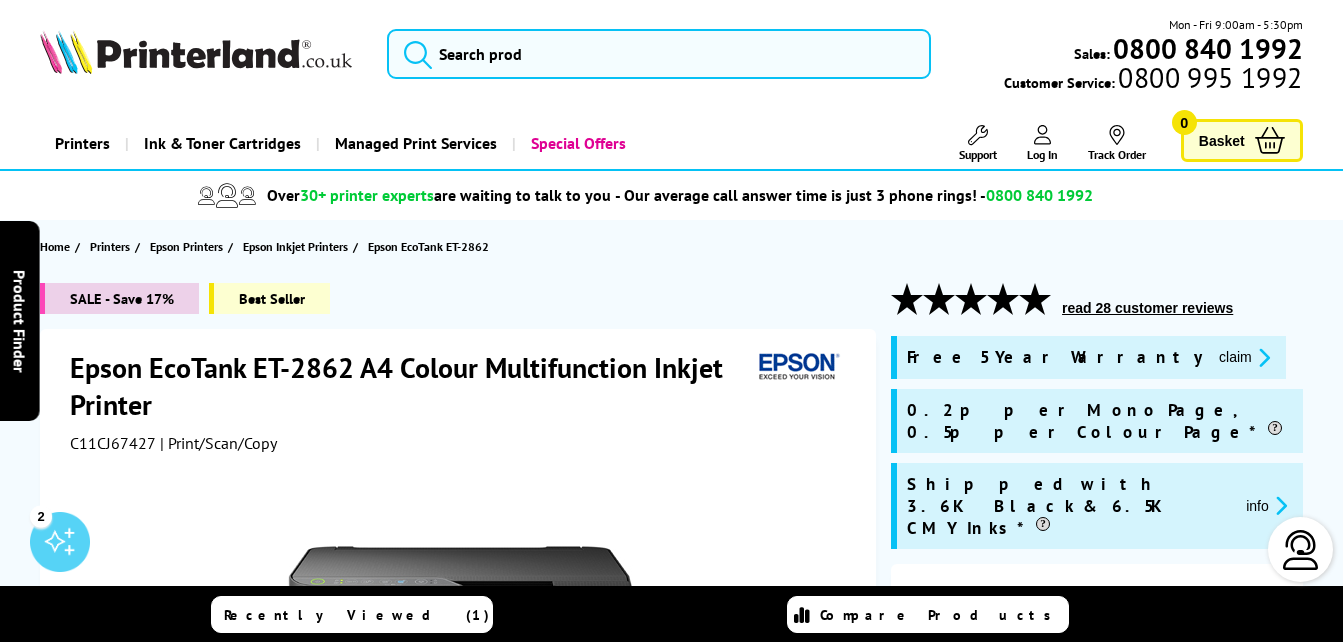 scroll, scrollTop: 0, scrollLeft: 0, axis: both 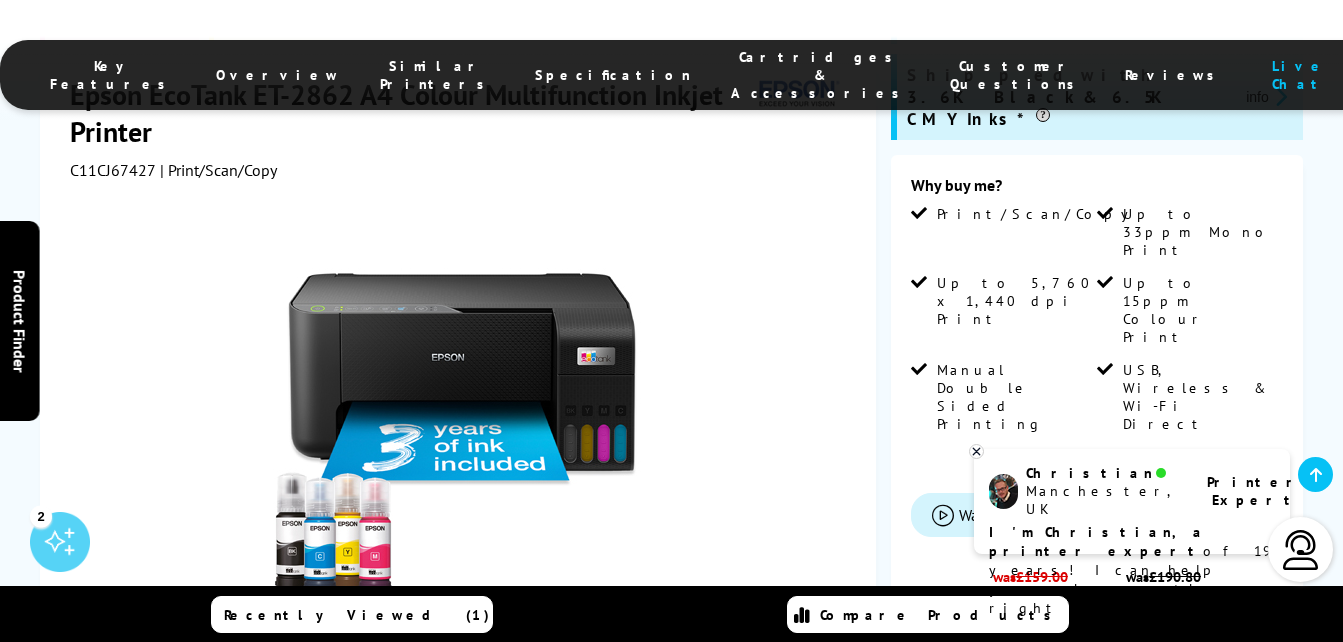 click at bounding box center (461, 416) 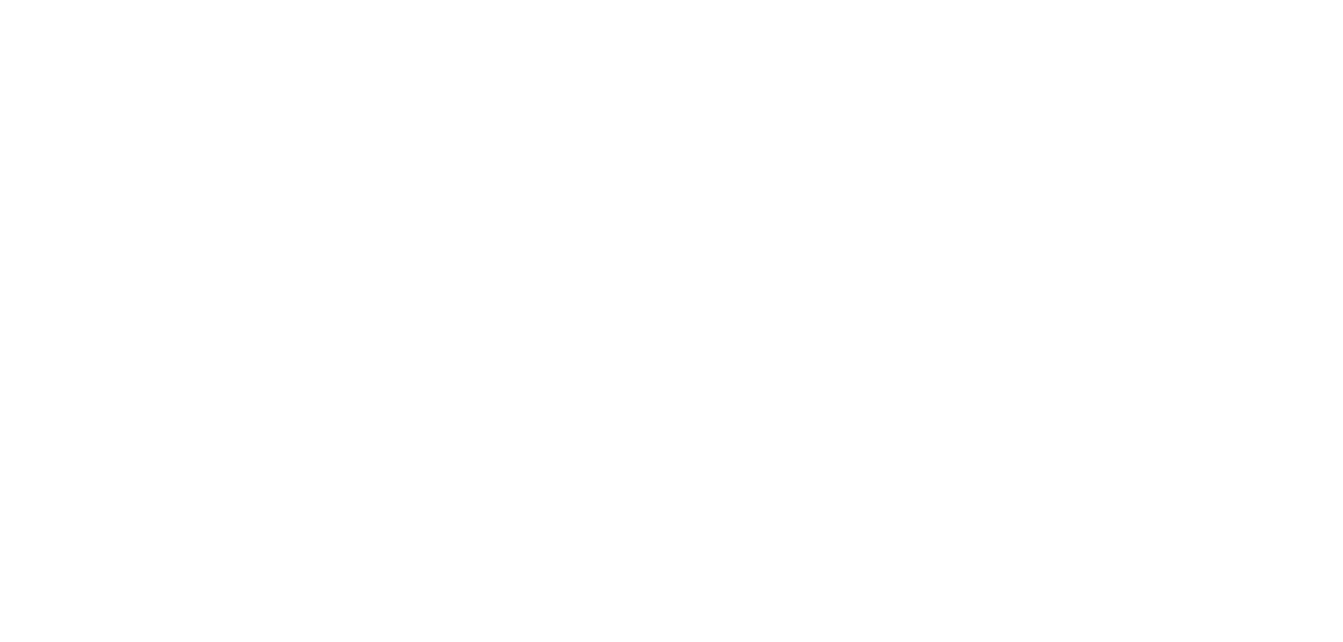 scroll, scrollTop: 527, scrollLeft: 0, axis: vertical 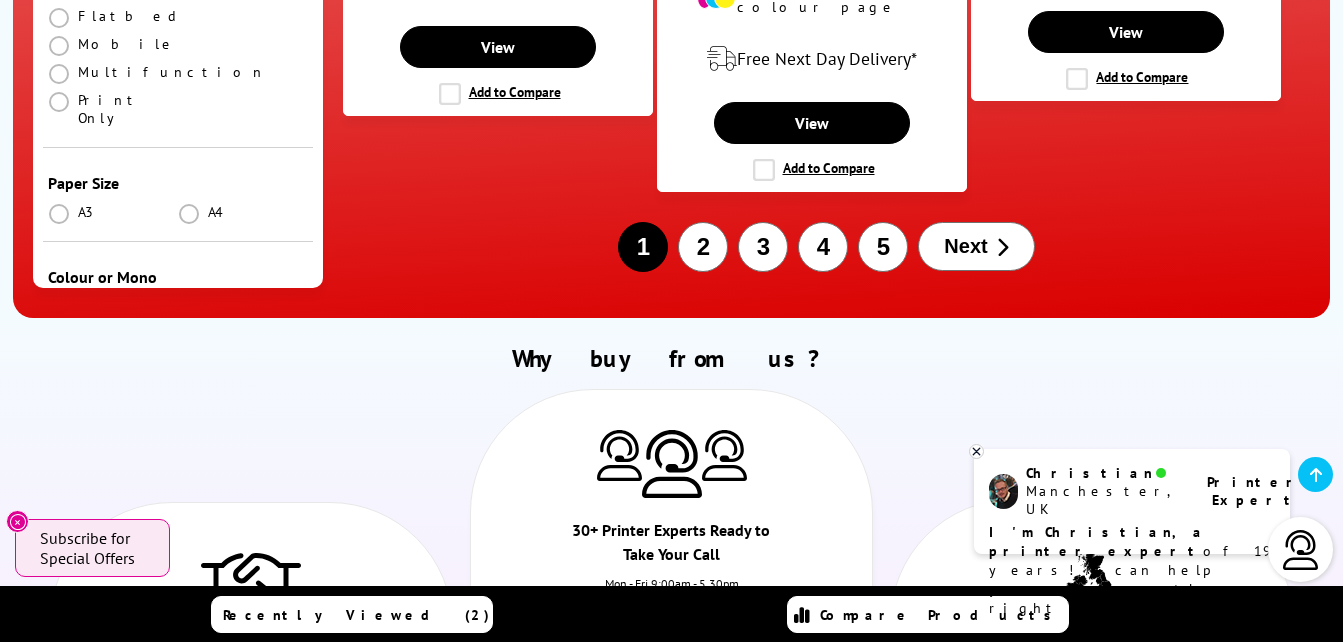 click on "2" at bounding box center [643, 247] 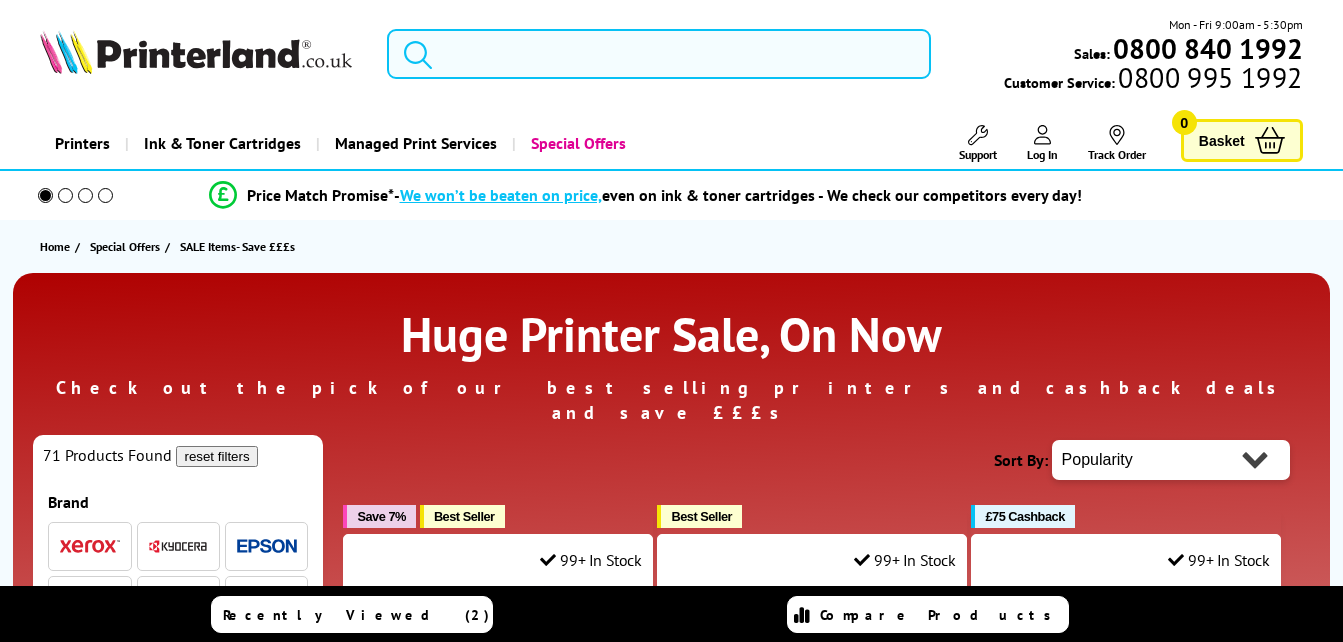scroll, scrollTop: 0, scrollLeft: 0, axis: both 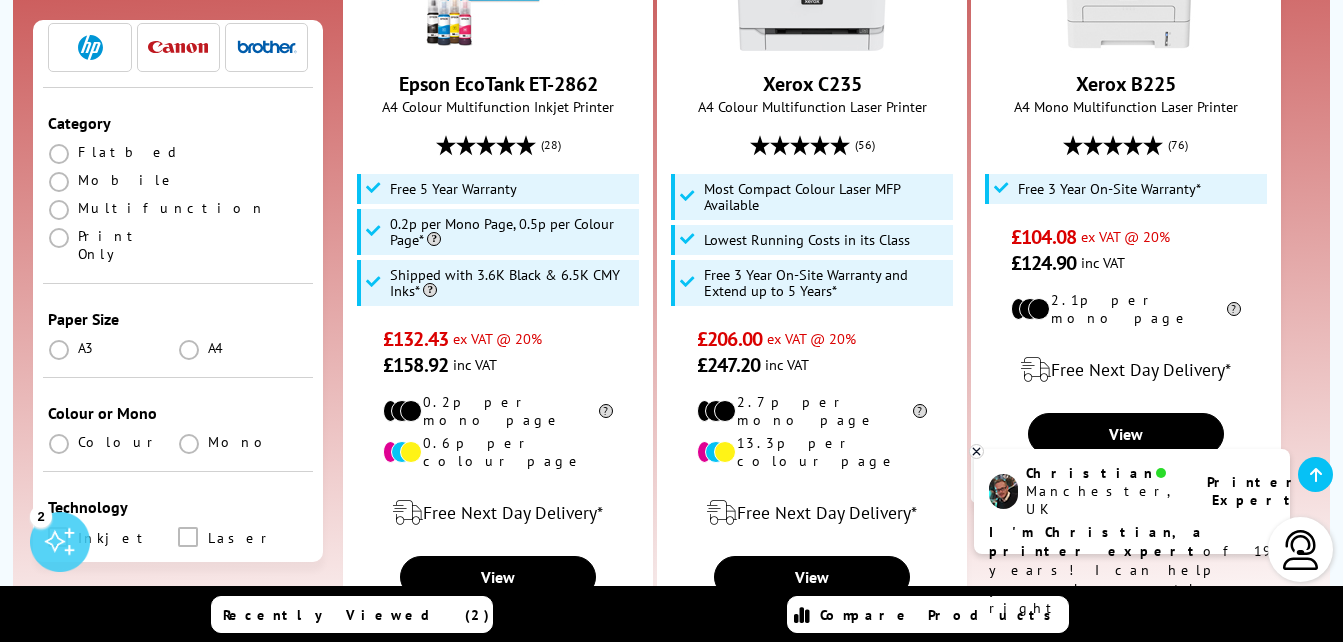 click on "Huge Printer Sale, On Now
Check out the pick of our best selling printers and cashback deals and save £££s
--read more--
71 Products Found
reset filters
Brand
A3" at bounding box center (671, 1418) 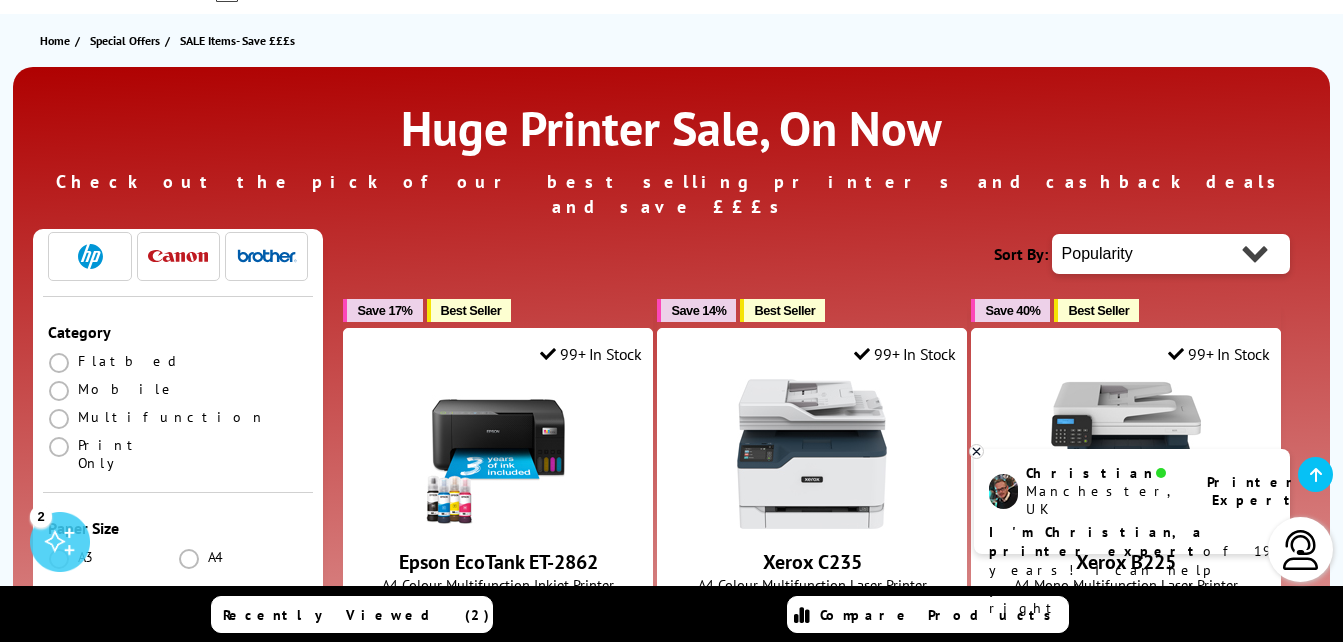 scroll, scrollTop: 413, scrollLeft: 0, axis: vertical 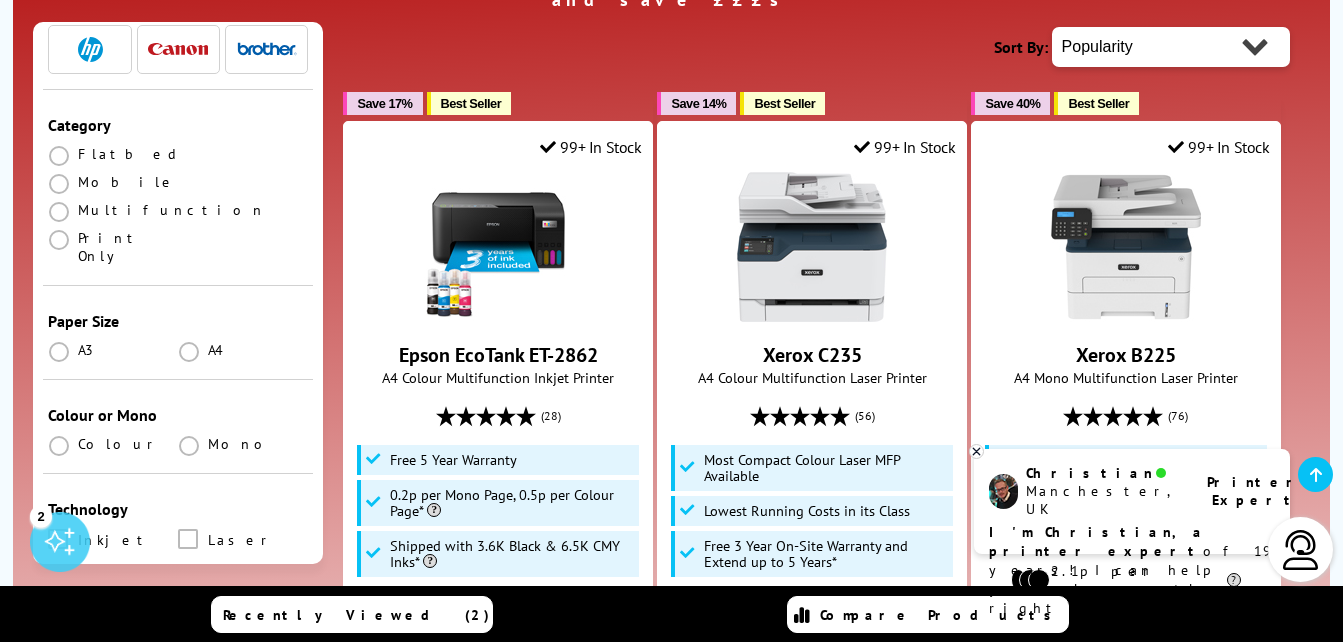 click at bounding box center (976, 451) 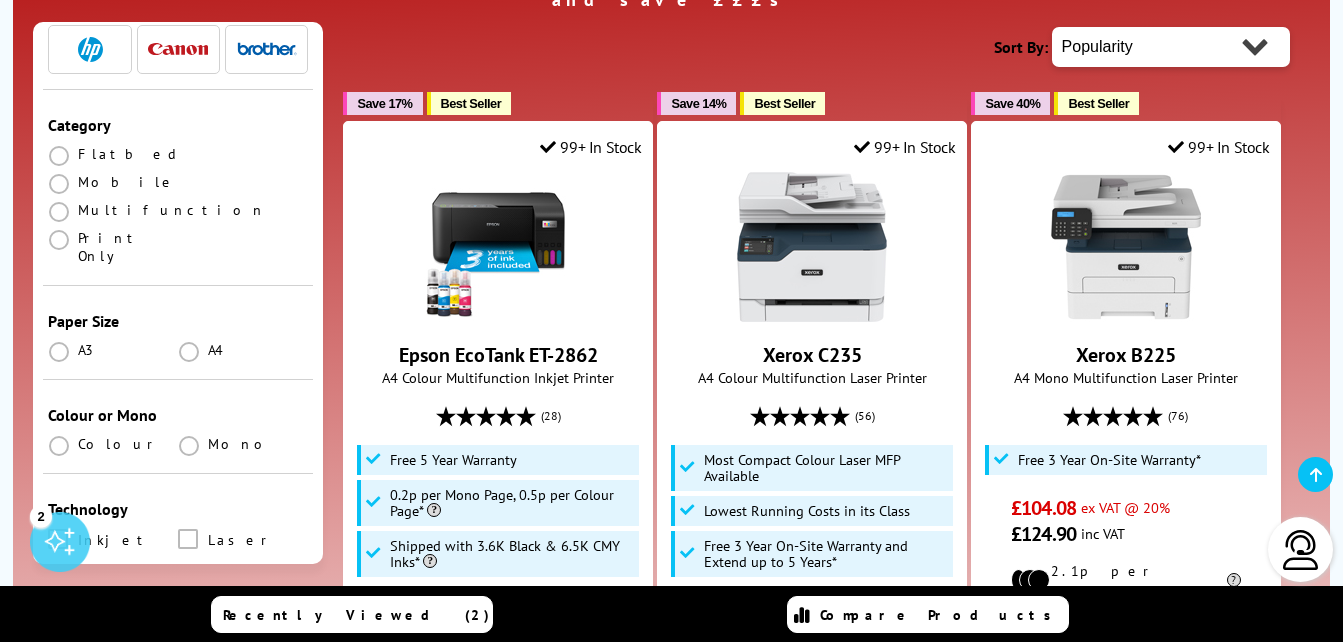 scroll, scrollTop: 974, scrollLeft: 0, axis: vertical 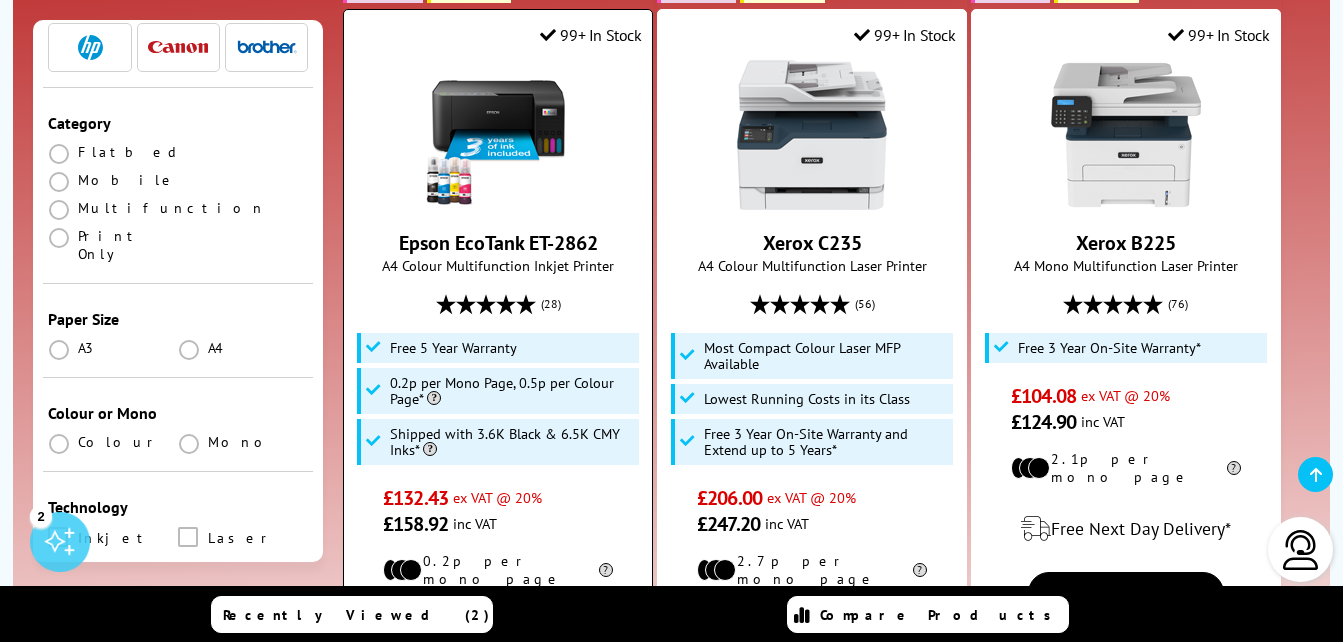 click at bounding box center (497, 135) 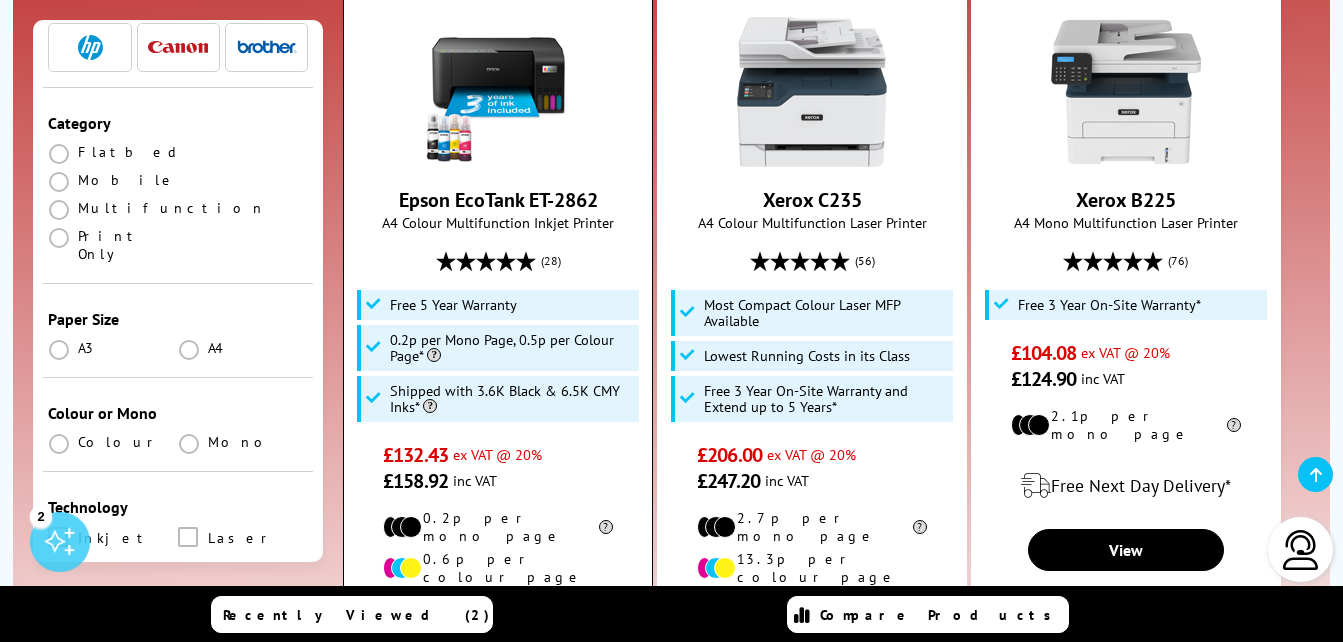 scroll, scrollTop: 565, scrollLeft: 0, axis: vertical 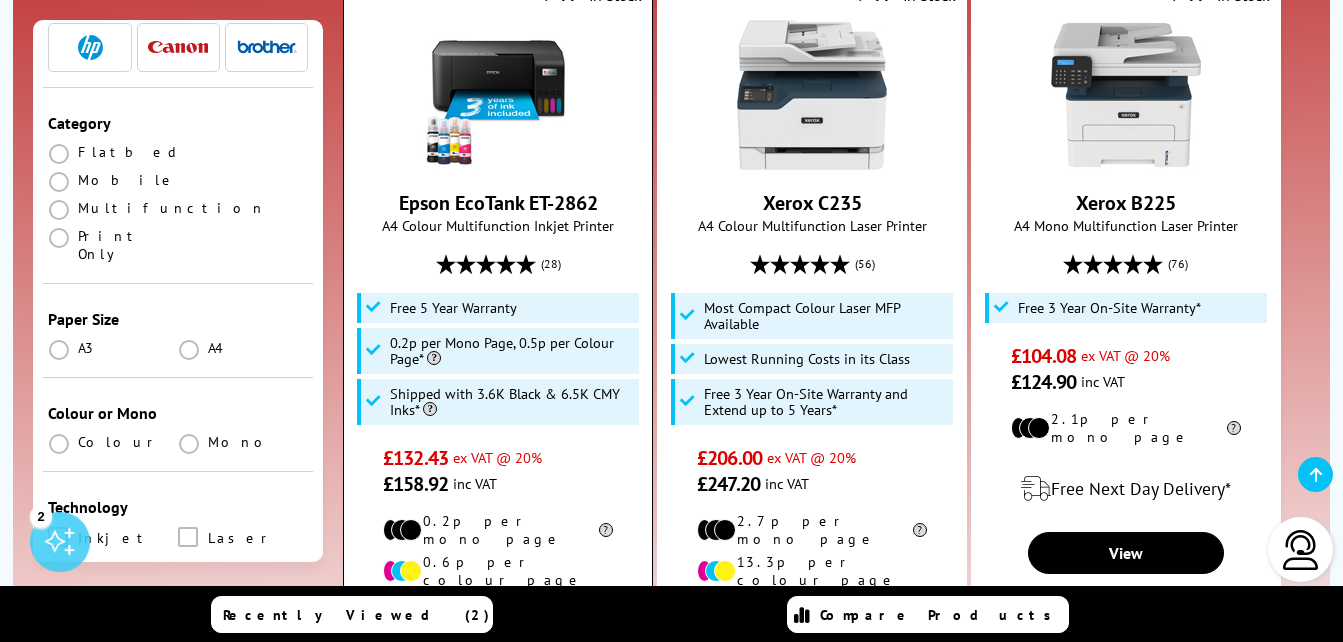 click at bounding box center (498, 95) 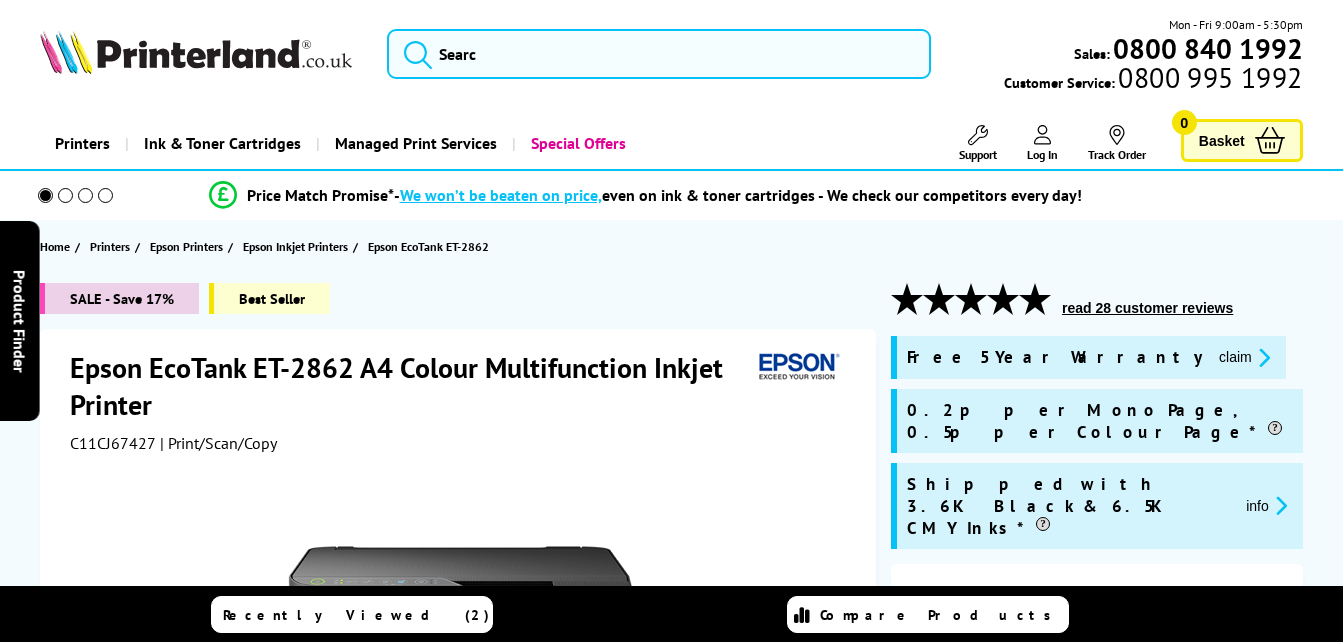 scroll, scrollTop: 0, scrollLeft: 0, axis: both 